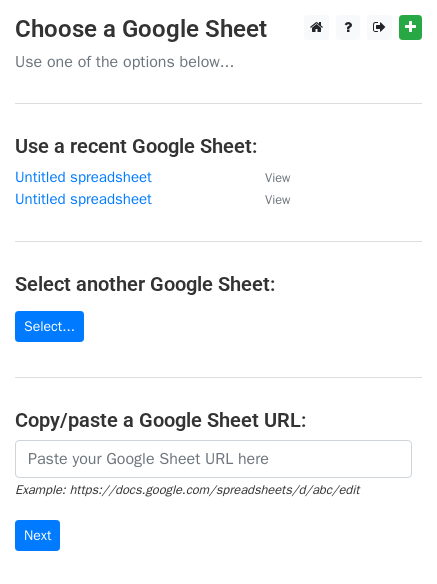 scroll, scrollTop: 0, scrollLeft: 0, axis: both 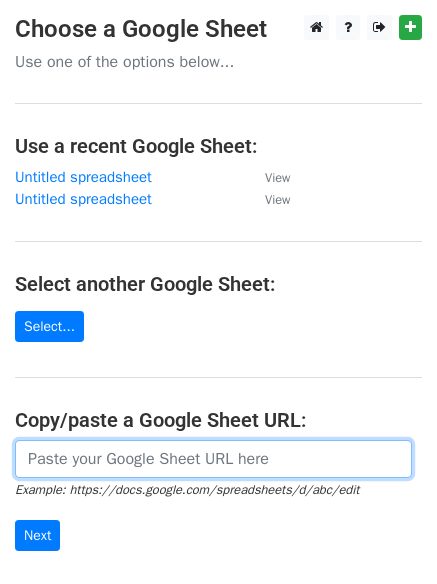 click at bounding box center [213, 459] 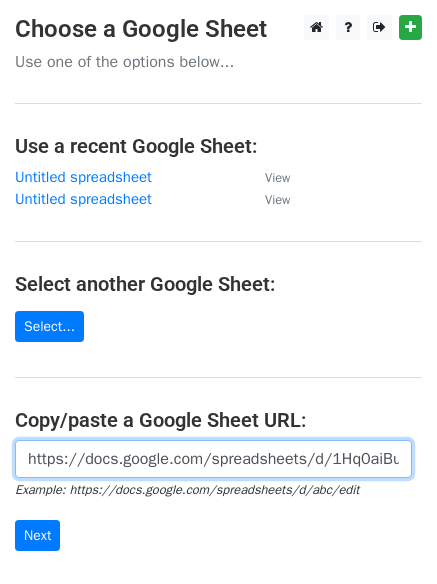 scroll, scrollTop: 0, scrollLeft: 569, axis: horizontal 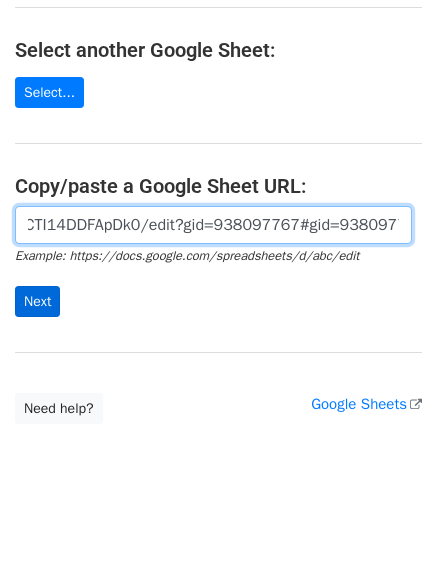 type on "https://docs.google.com/spreadsheets/d/1Hq0aiBuMlY_2WXI9KAtk0xxBBicx57CTI14DDFApDk0/edit?gid=938097767#gid=938097767" 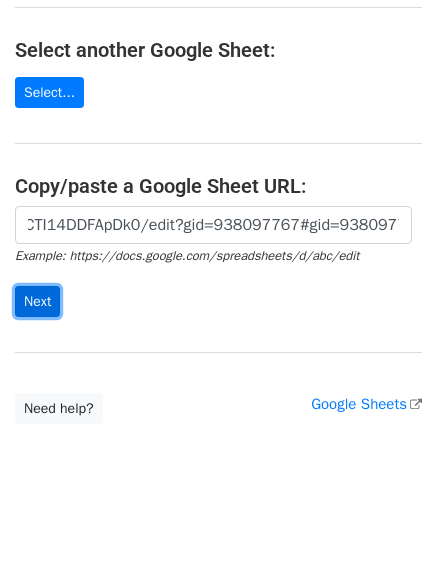 click on "Next" at bounding box center [37, 301] 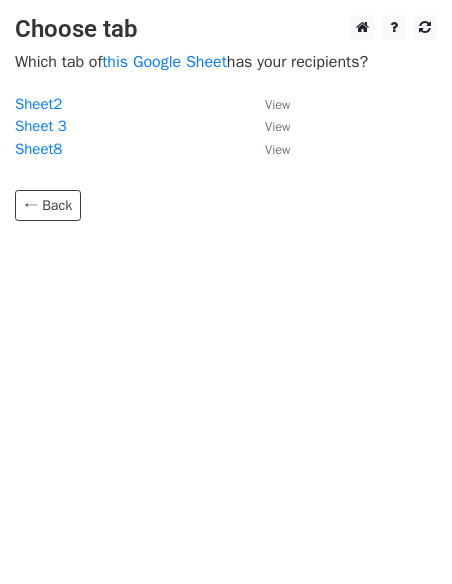 scroll, scrollTop: 0, scrollLeft: 0, axis: both 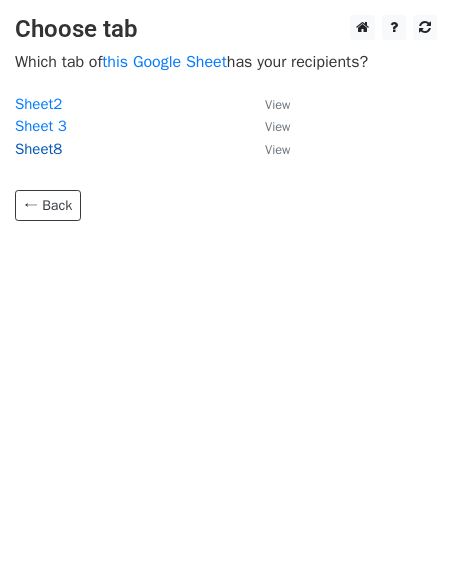 click on "Sheet8" at bounding box center (38, 149) 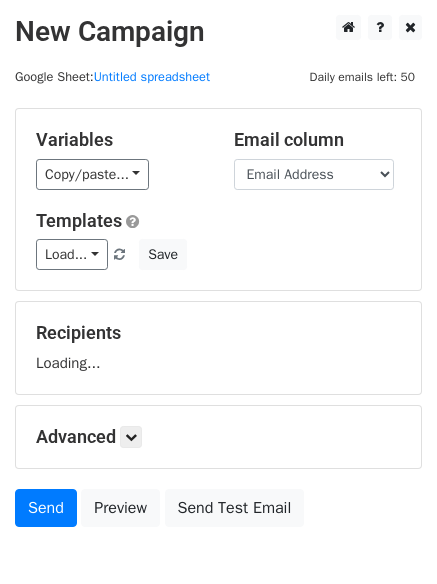 scroll, scrollTop: 0, scrollLeft: 0, axis: both 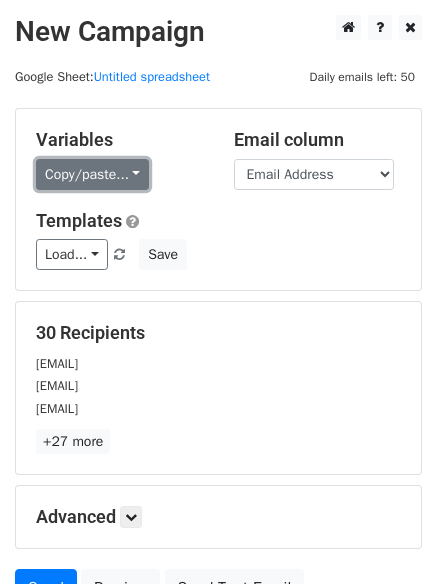 click on "Copy/paste..." at bounding box center [92, 174] 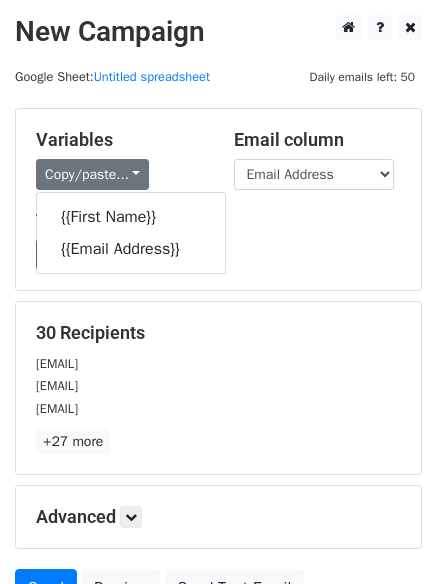 click on "Load...
No templates saved
Save" at bounding box center (218, 254) 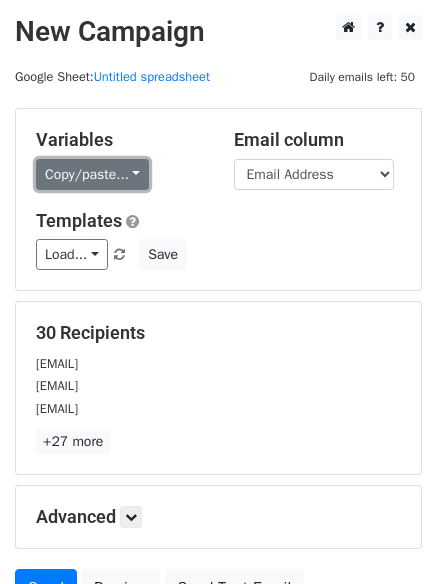 click on "Copy/paste..." at bounding box center [92, 174] 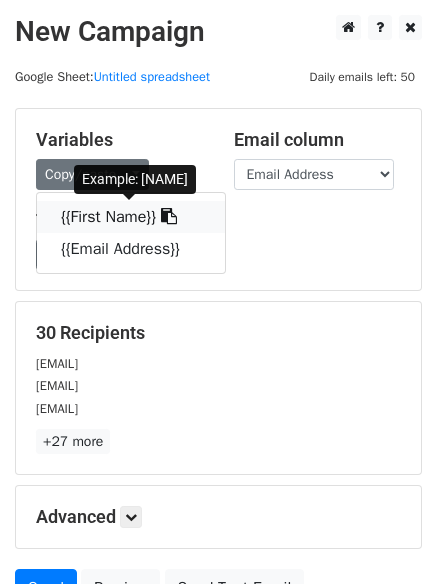 click on "{{First Name}}" at bounding box center [131, 217] 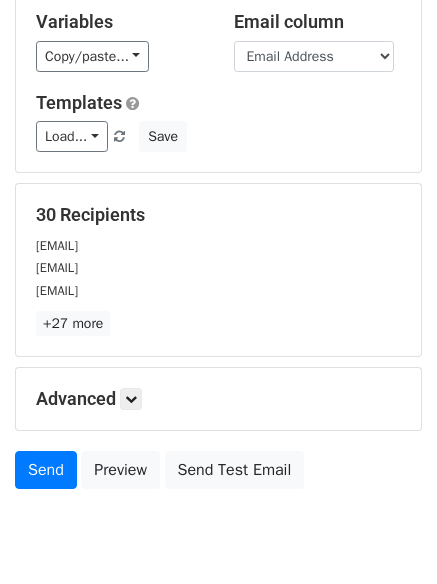 scroll, scrollTop: 193, scrollLeft: 0, axis: vertical 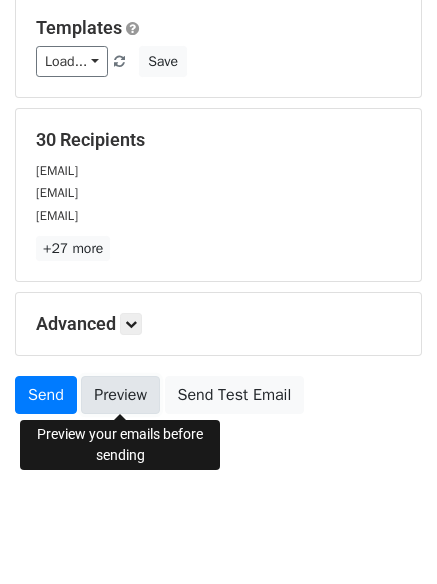 click on "Preview" at bounding box center (120, 395) 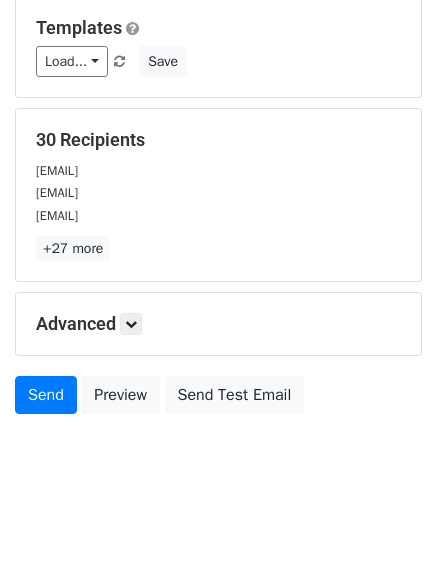 click on "Advanced" at bounding box center (218, 324) 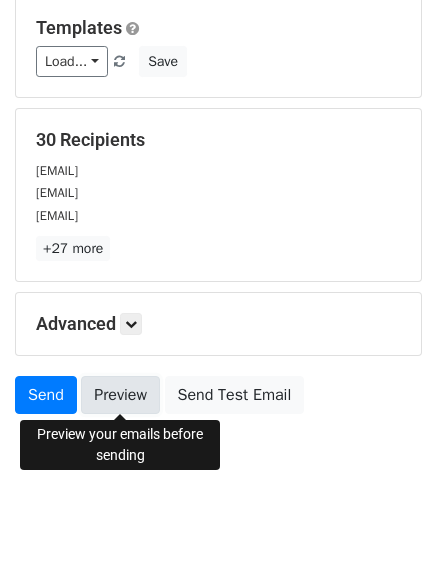 click on "Preview" at bounding box center (120, 395) 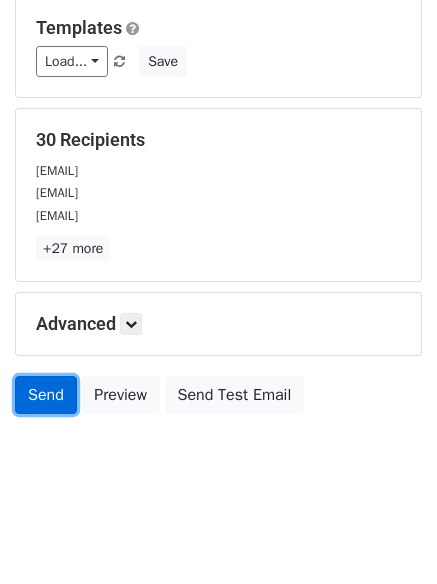 click on "Send" at bounding box center (46, 395) 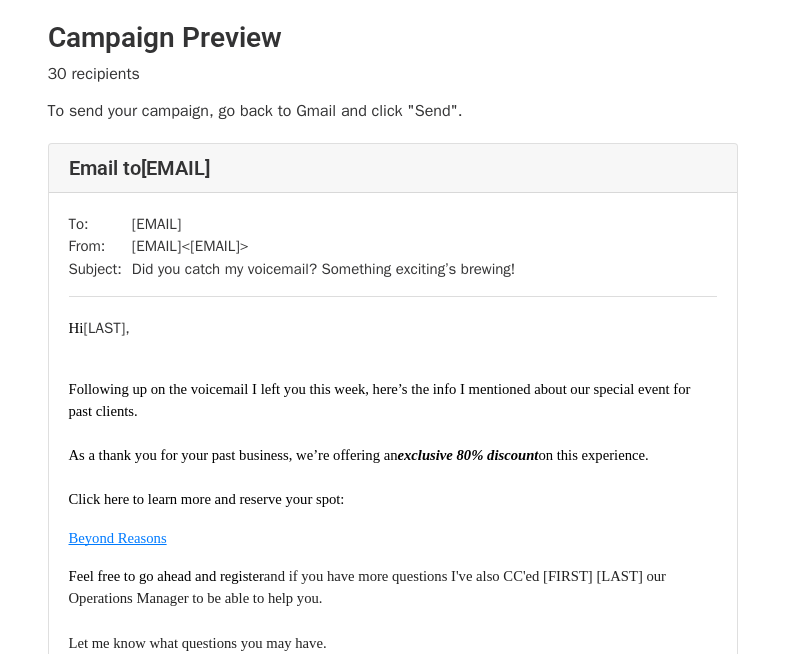 scroll, scrollTop: 0, scrollLeft: 0, axis: both 